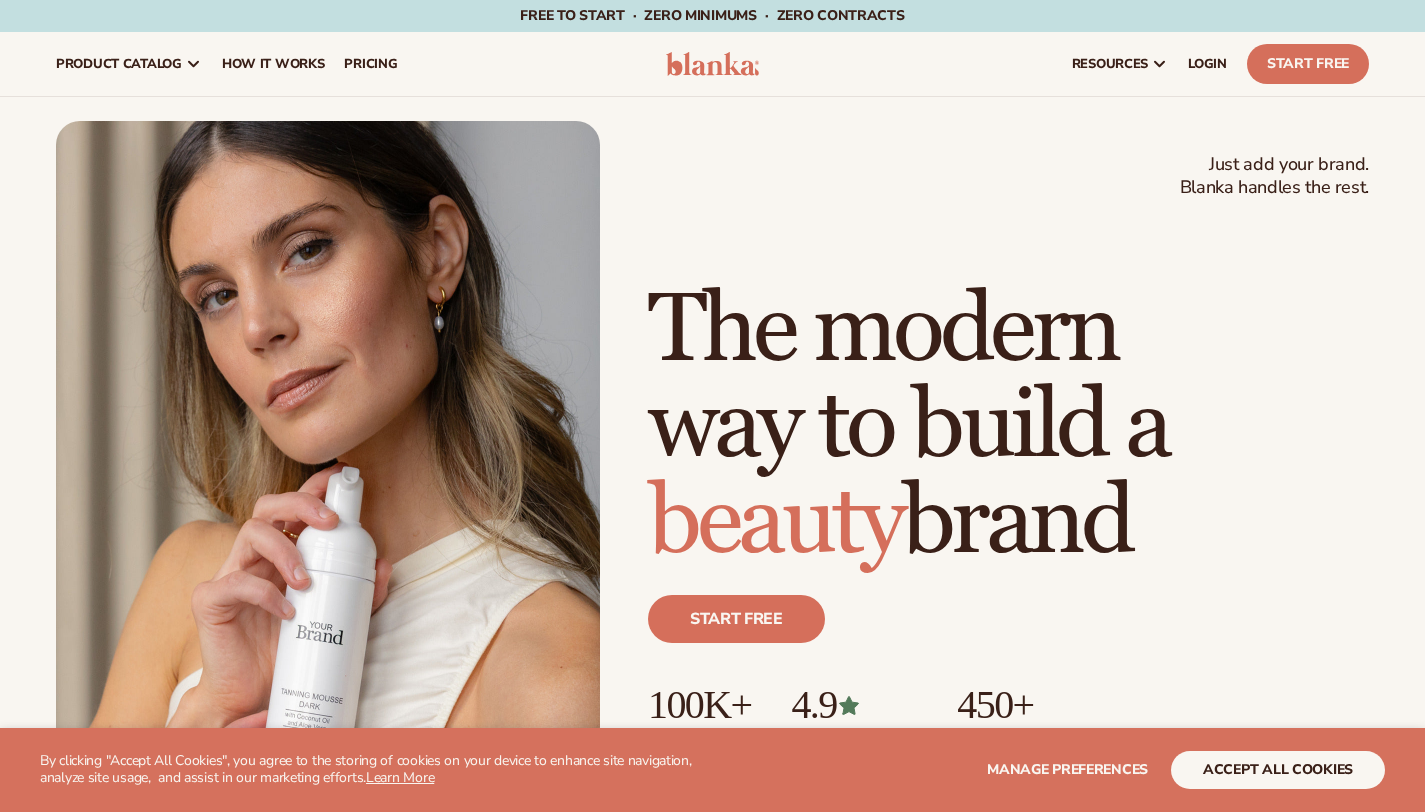 scroll, scrollTop: 0, scrollLeft: 0, axis: both 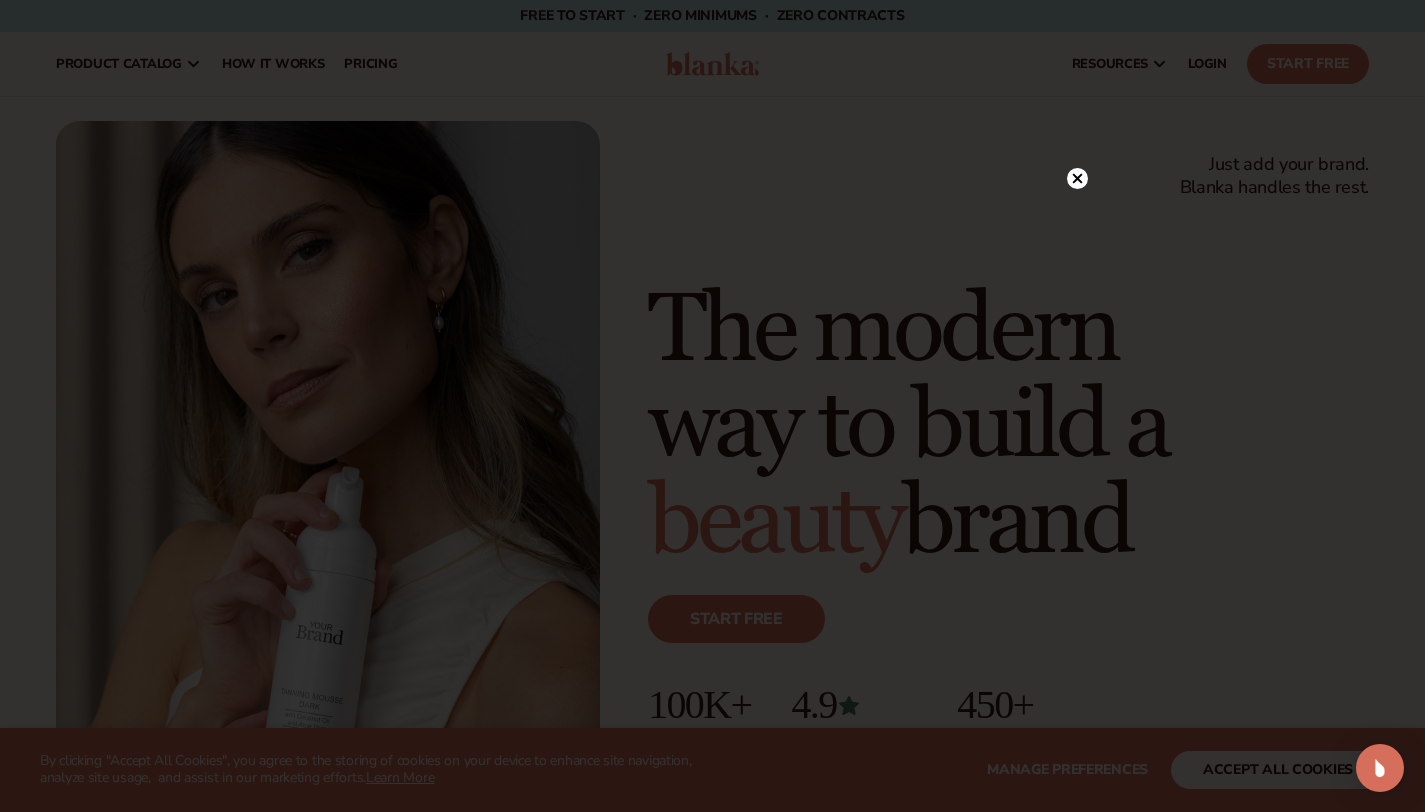 click 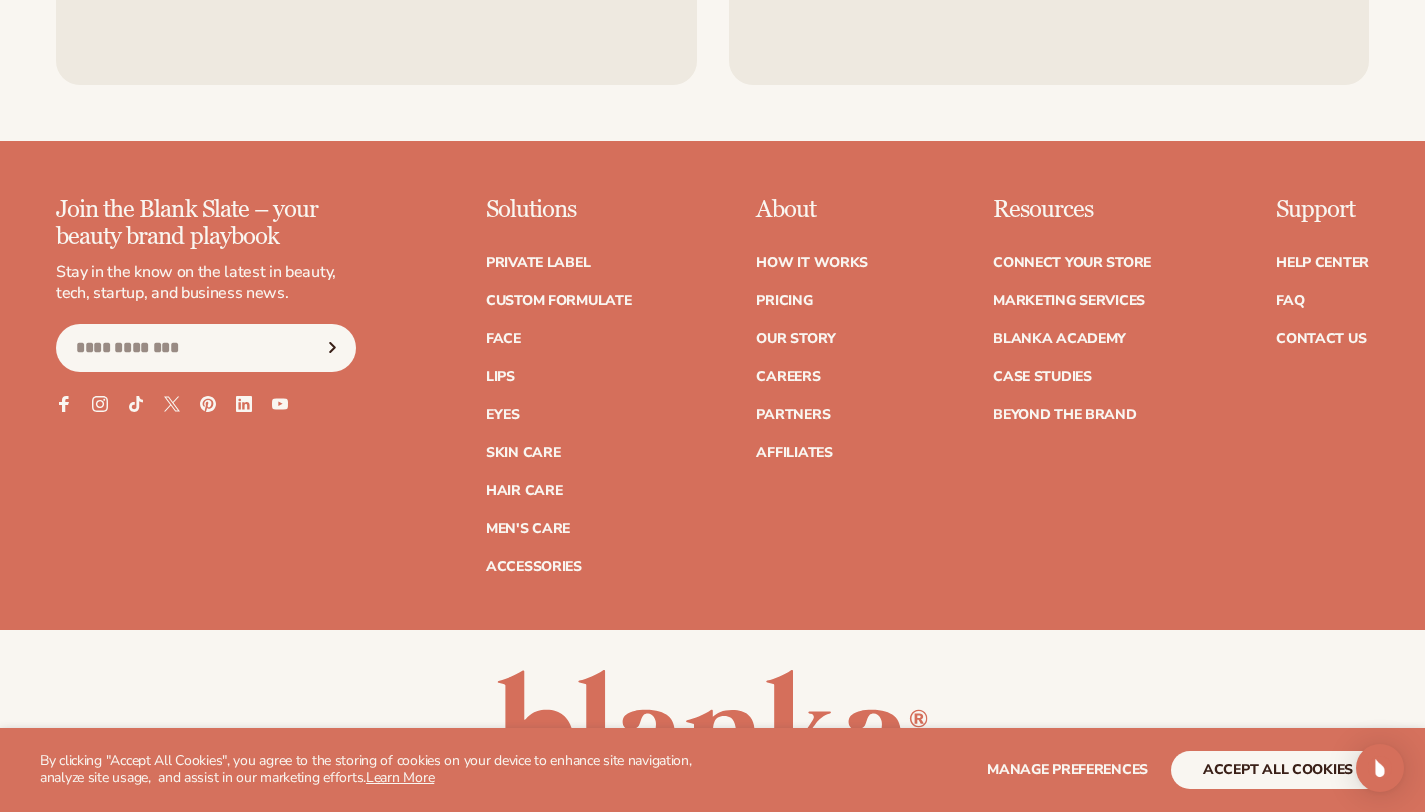 scroll, scrollTop: 8405, scrollLeft: 0, axis: vertical 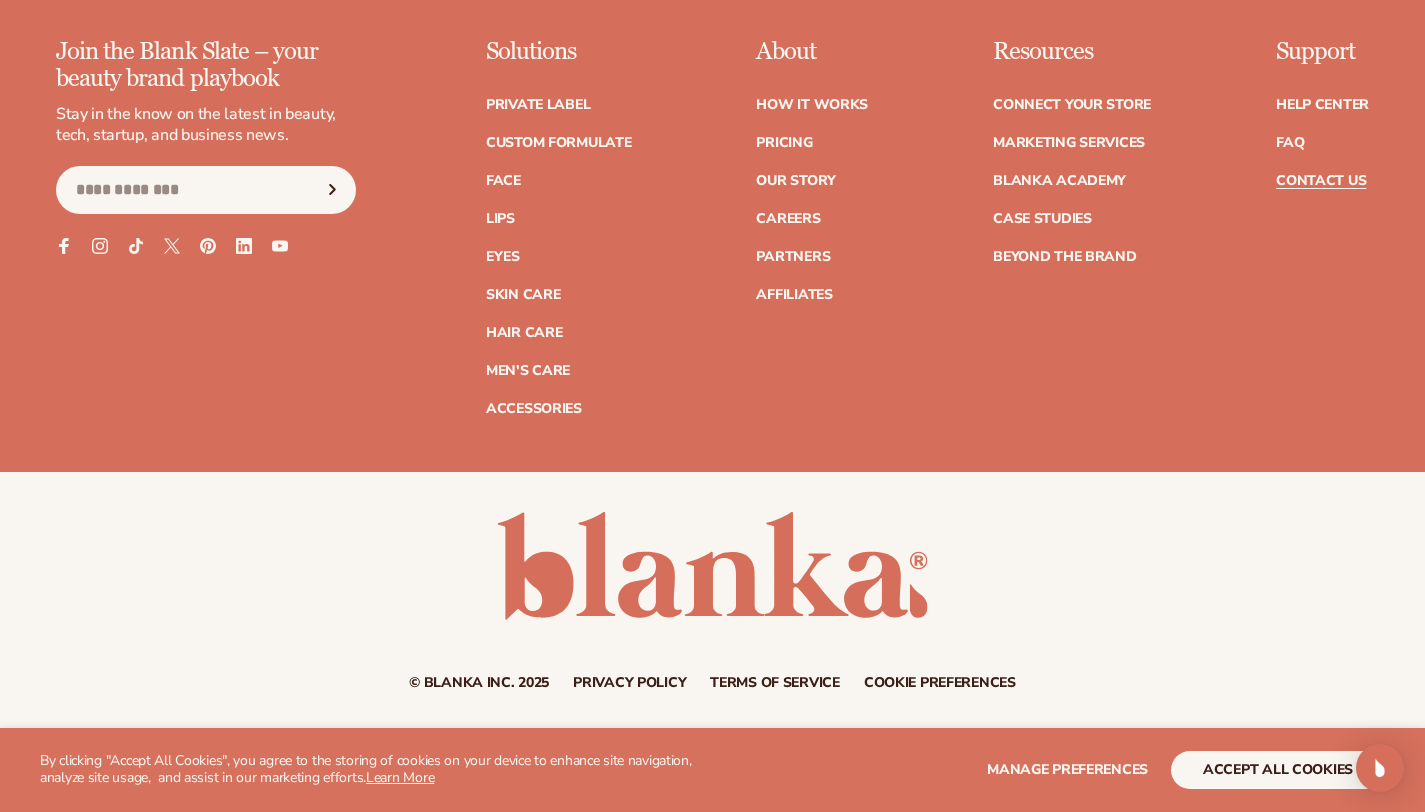 click on "Contact Us" at bounding box center (1321, 181) 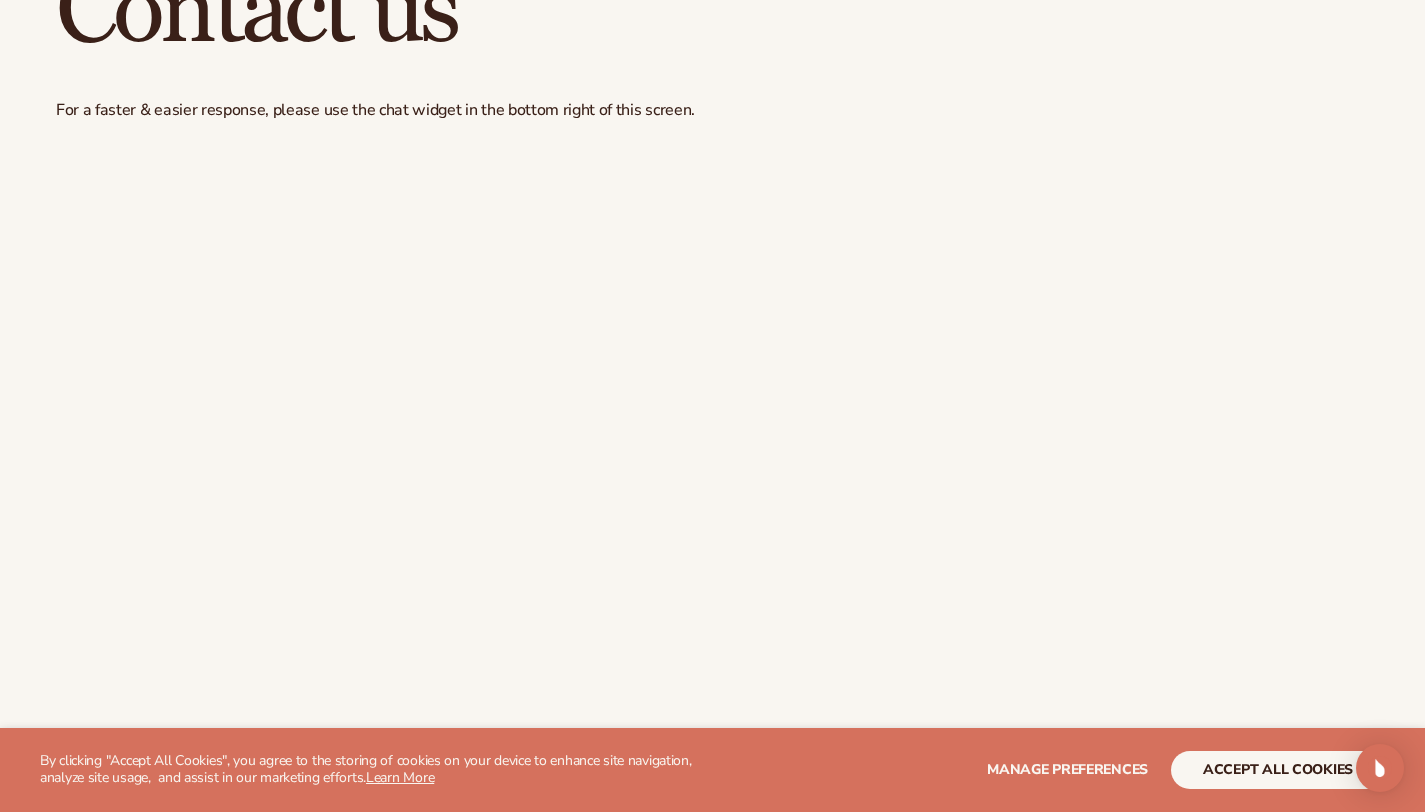 scroll, scrollTop: 0, scrollLeft: 0, axis: both 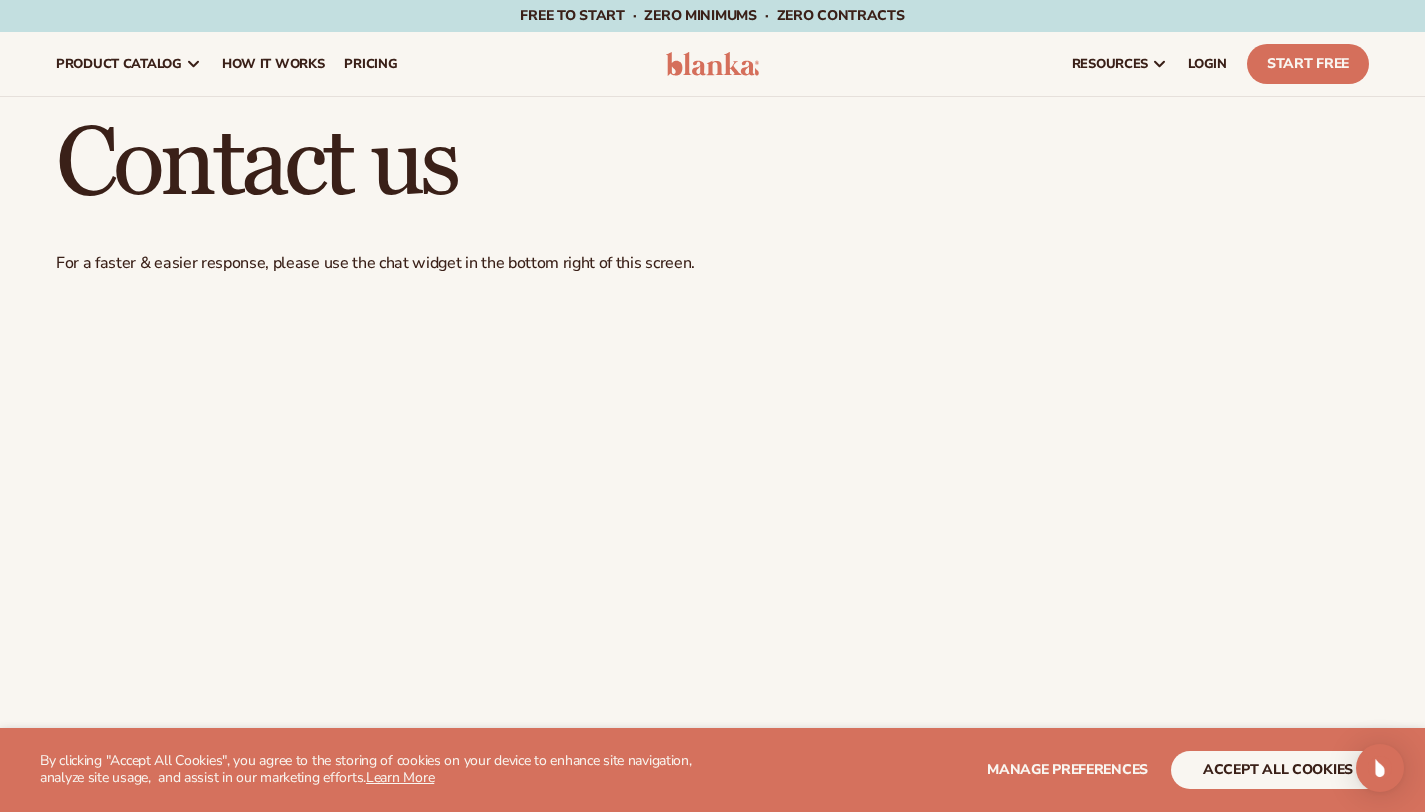 click at bounding box center (713, 64) 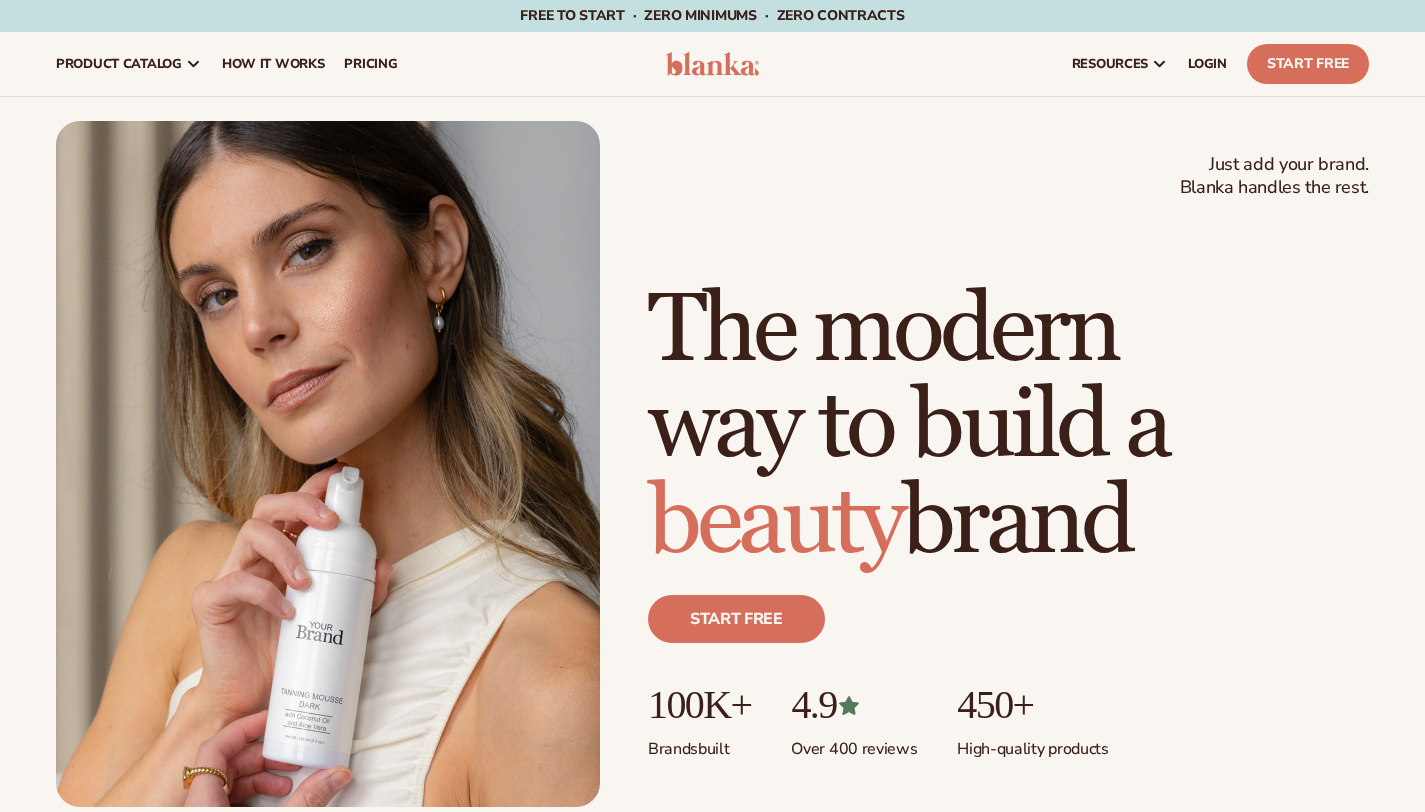 scroll, scrollTop: 0, scrollLeft: 0, axis: both 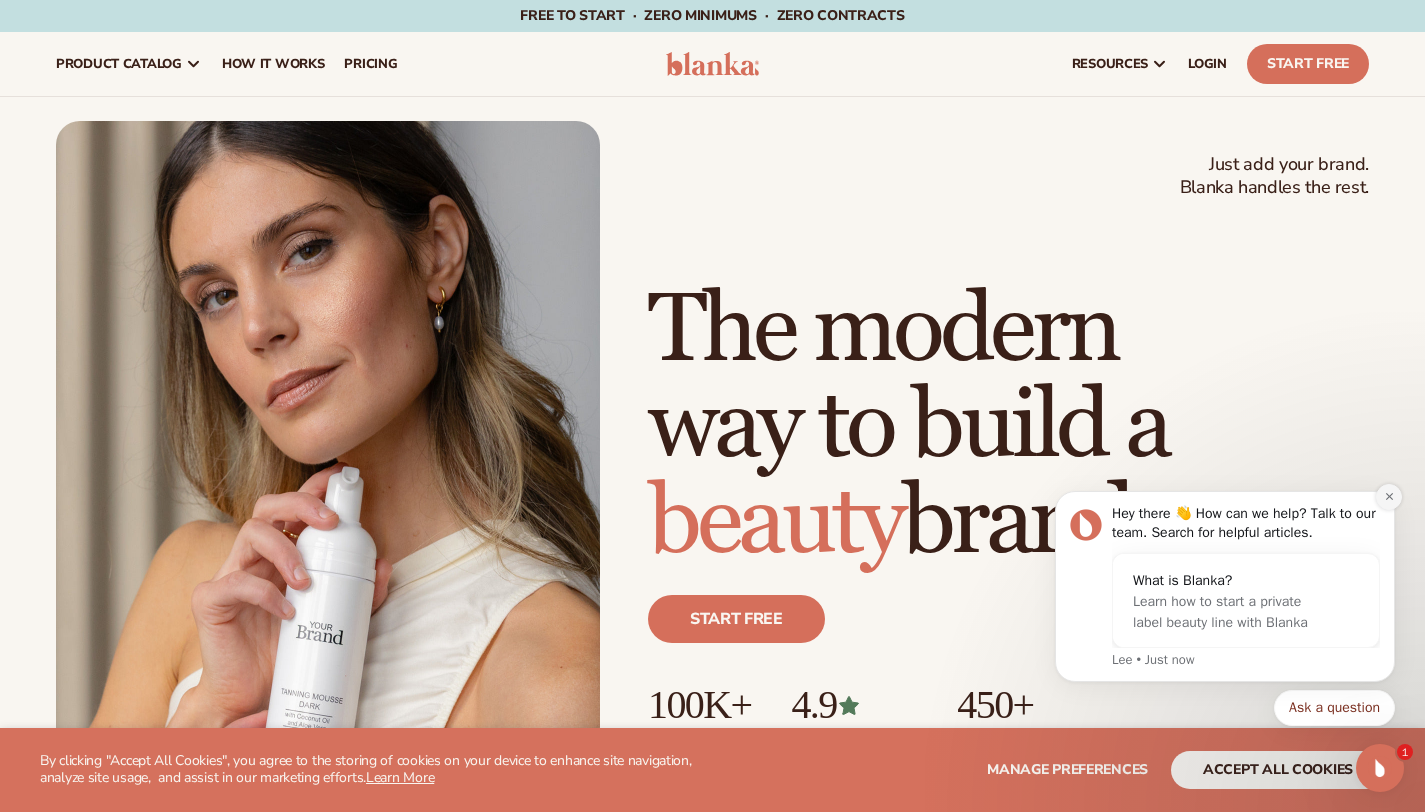 click 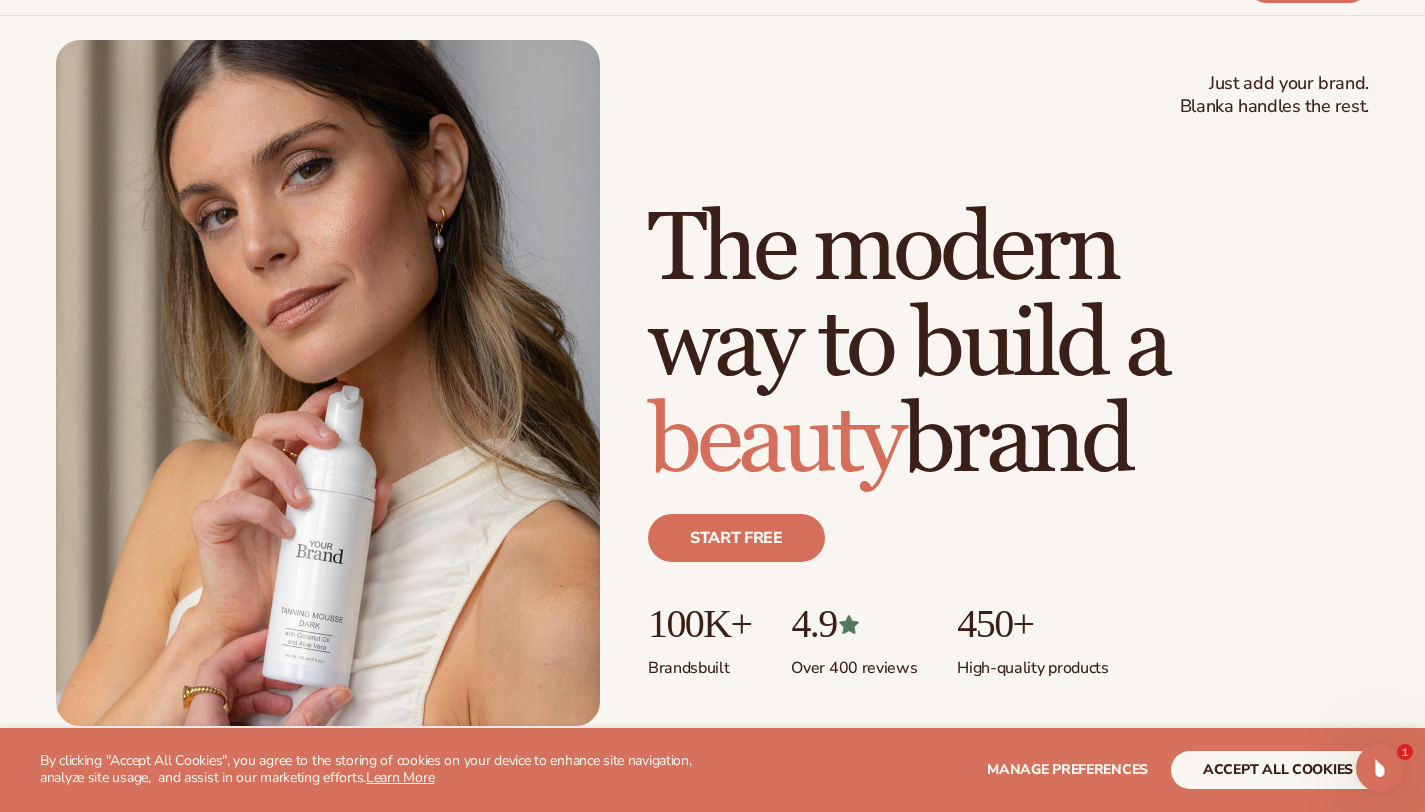 scroll, scrollTop: 108, scrollLeft: 0, axis: vertical 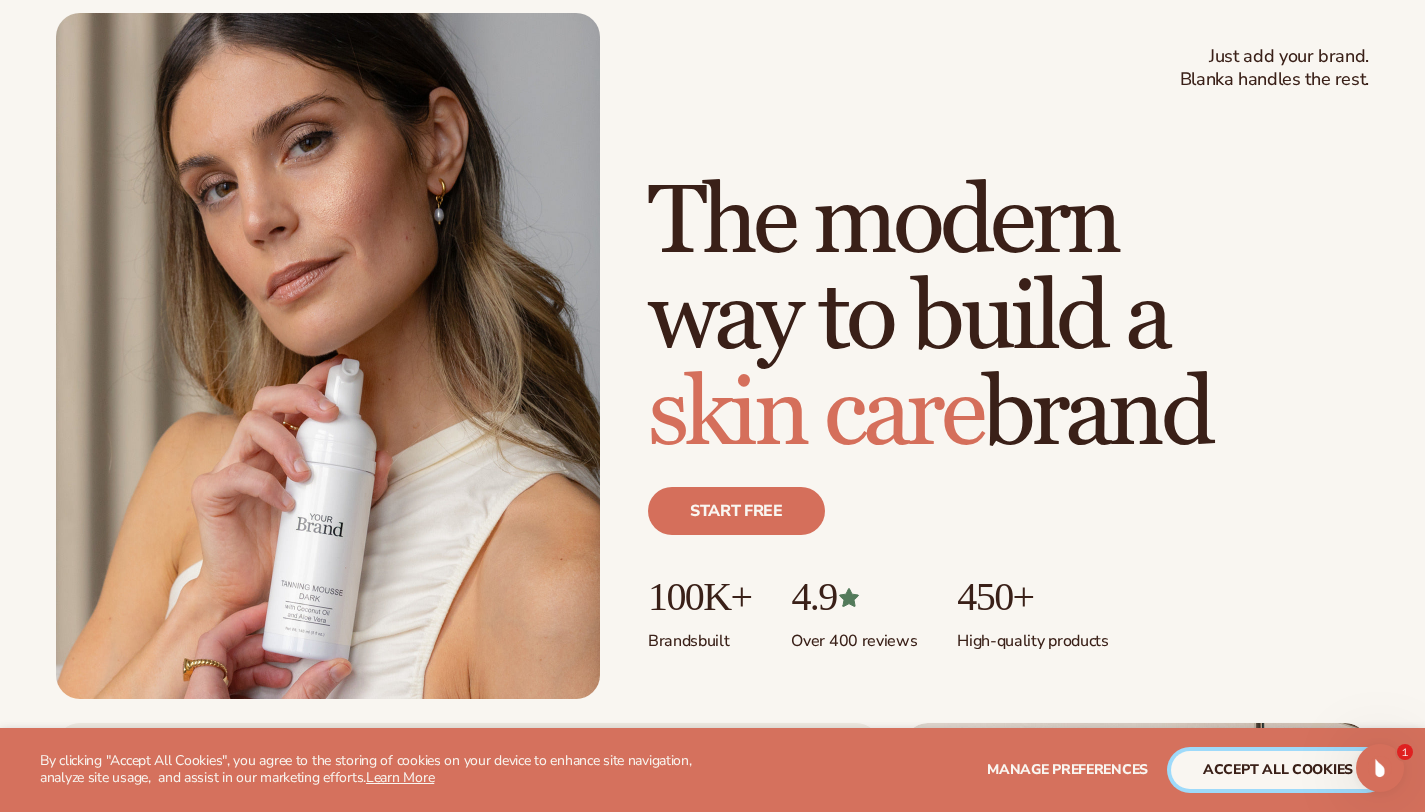 click on "accept all cookies" at bounding box center [1278, 770] 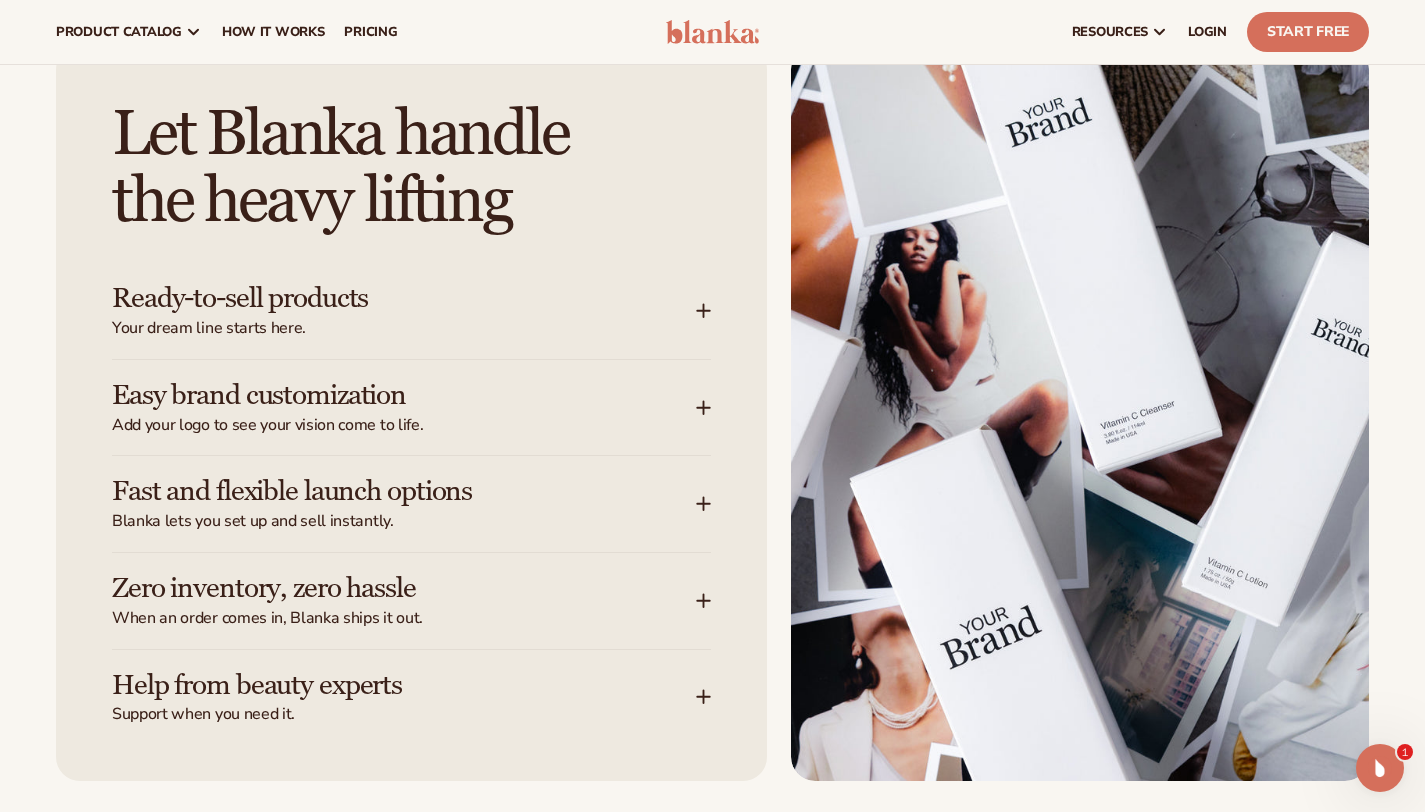 scroll, scrollTop: 2323, scrollLeft: 0, axis: vertical 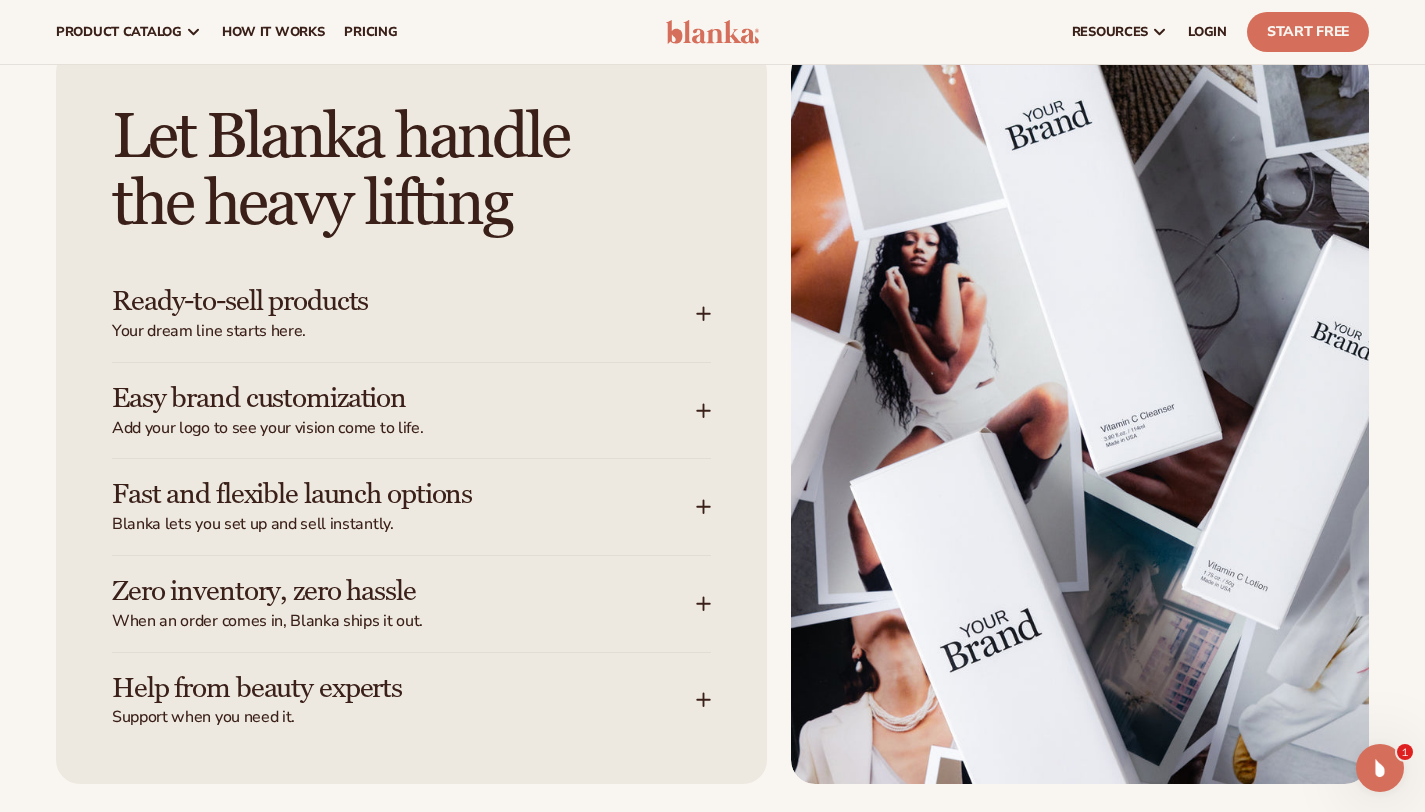 click on "Let Blanka handle the heavy lifting
Ready-to-sell products
Your dream line starts here.
Choose from over 450 high-quality private label cosmetic products  across skin care, hair care, and more. It's 2025, do you even have to ask? Sustainable, certified, proven product formulas. Waiting for your personalization." at bounding box center (712, 416) 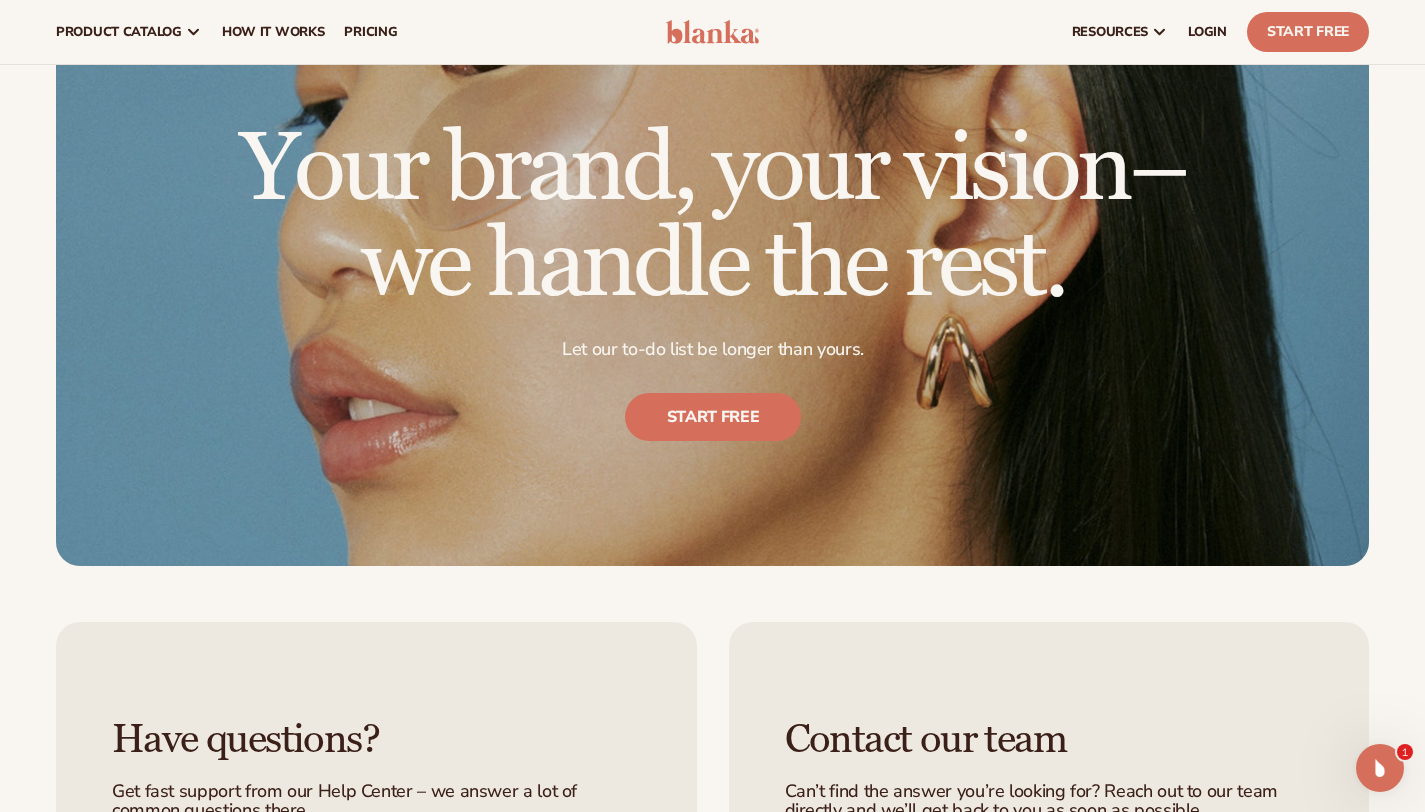 scroll, scrollTop: 7168, scrollLeft: 0, axis: vertical 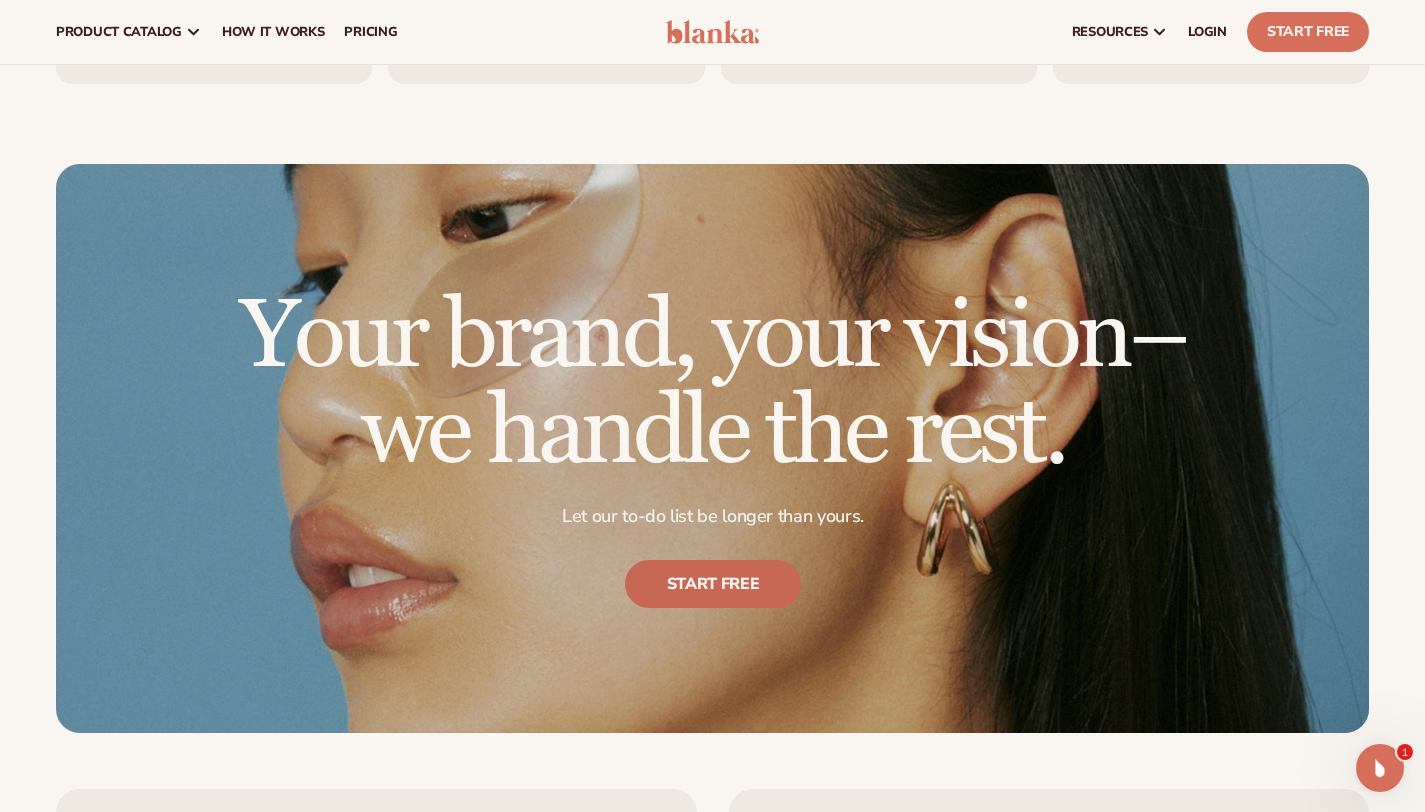 click on "Start free" at bounding box center (712, 584) 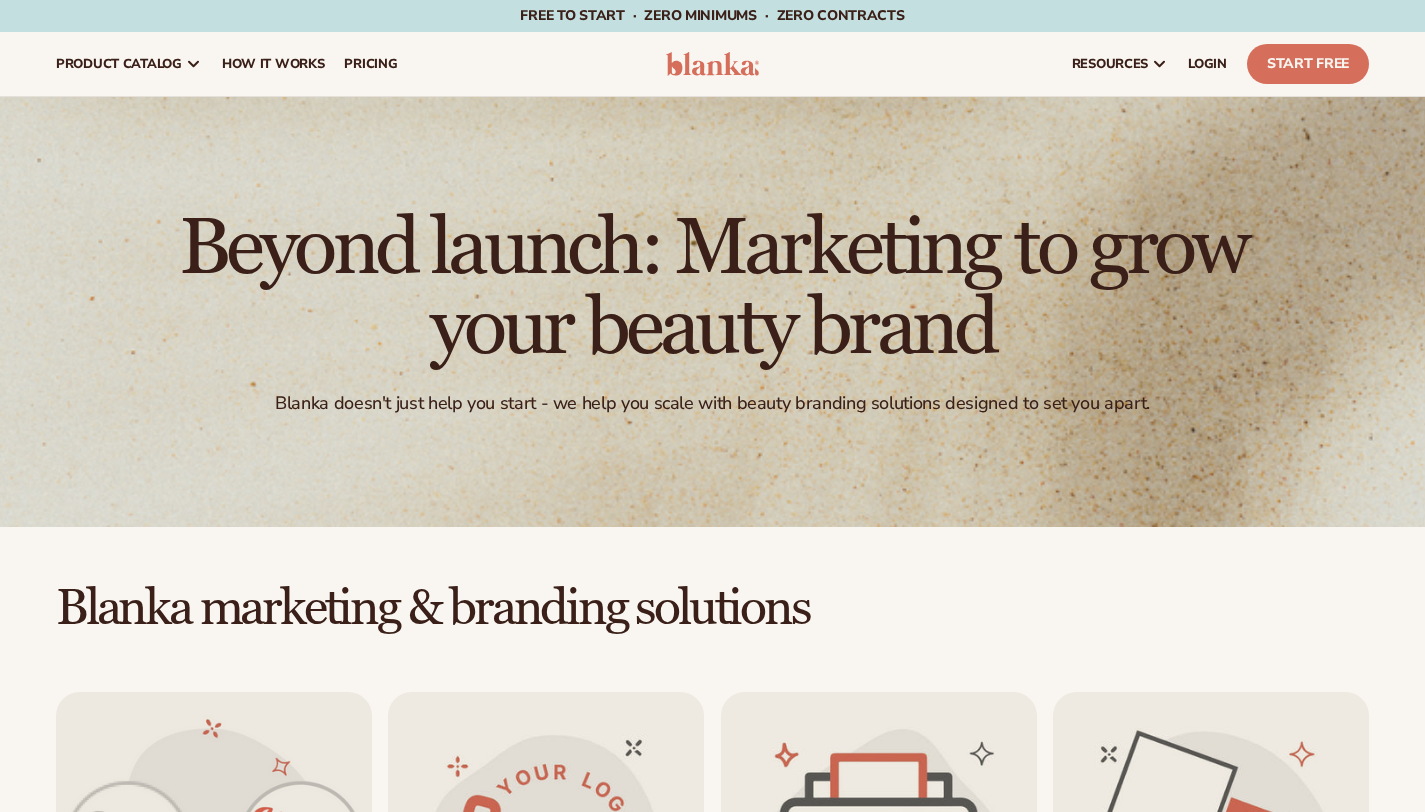 scroll, scrollTop: 0, scrollLeft: 0, axis: both 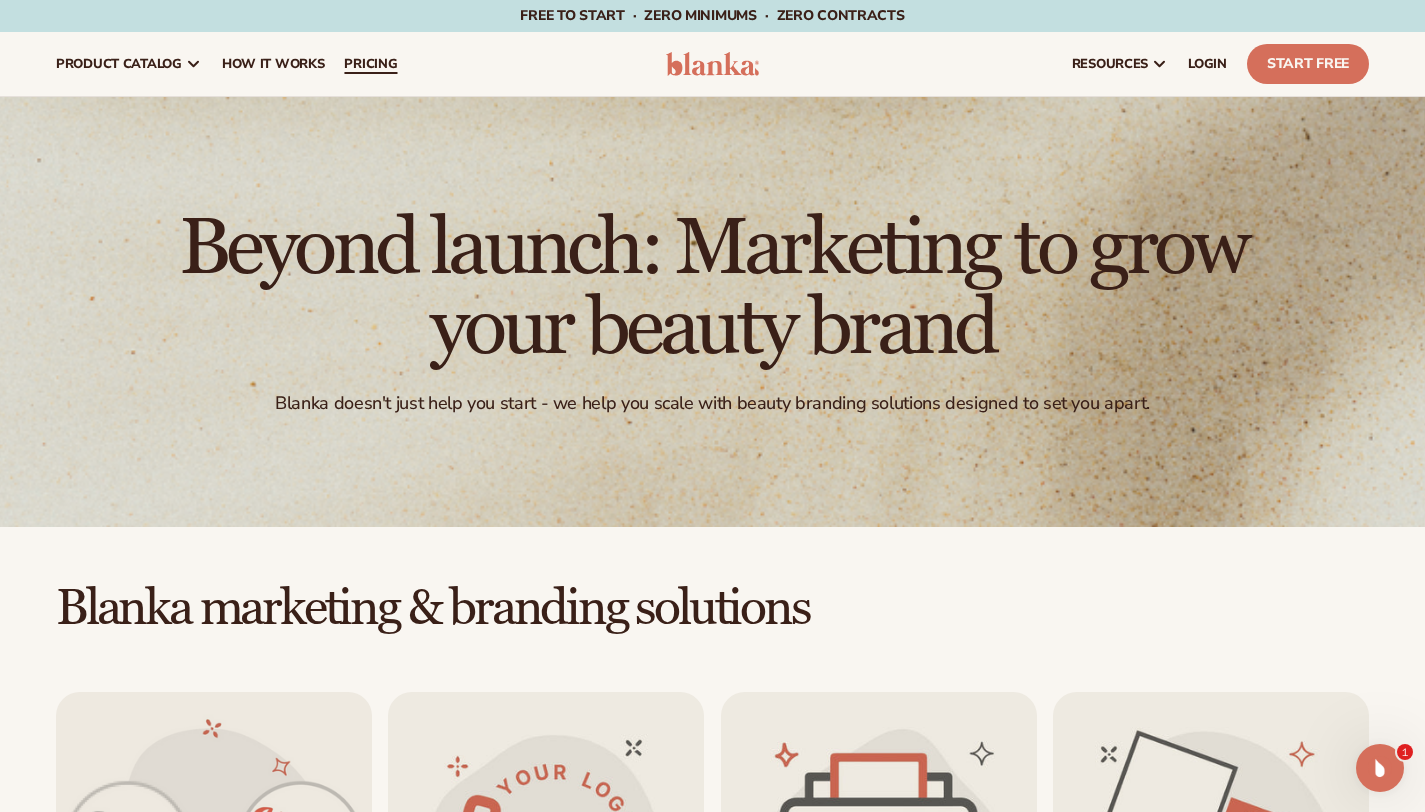 click on "pricing" at bounding box center (370, 64) 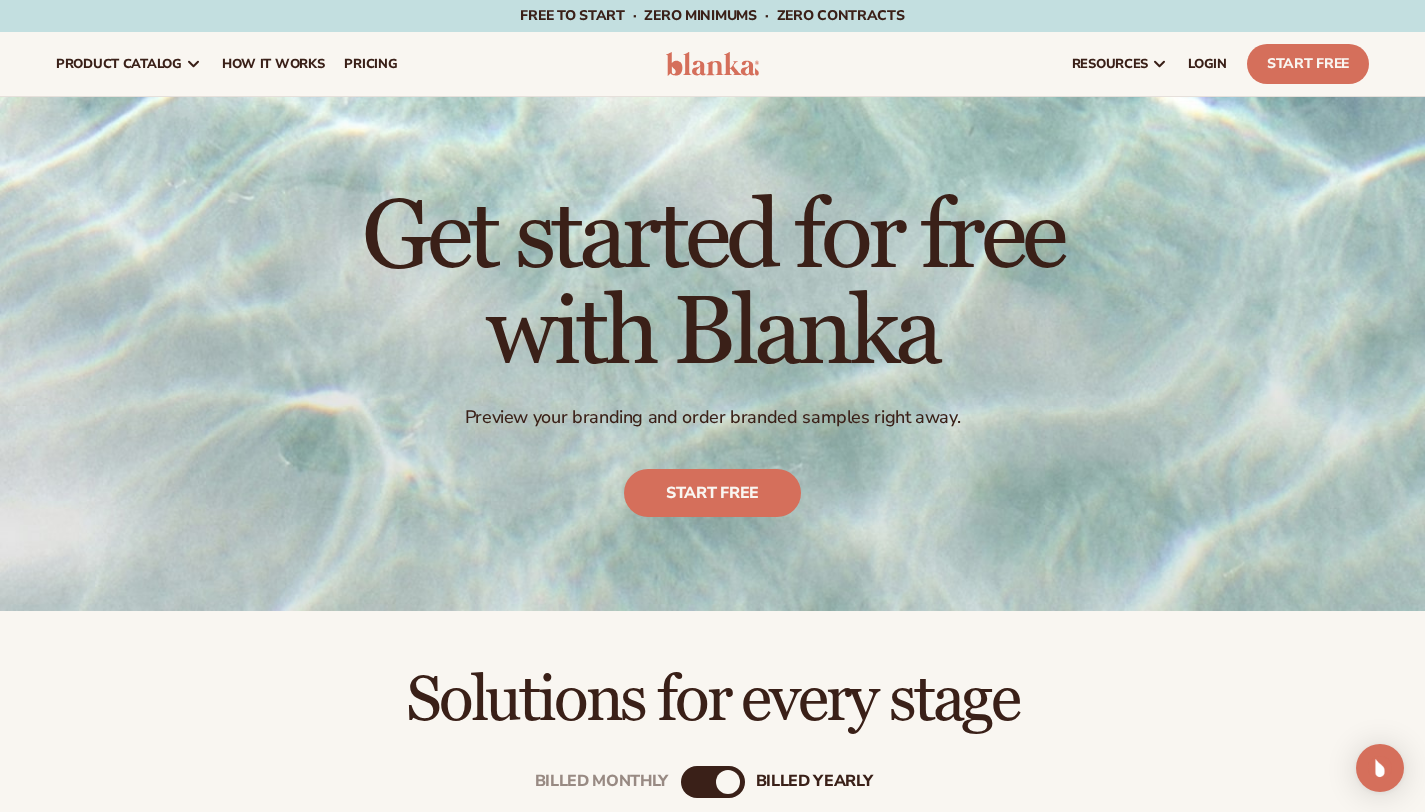 scroll, scrollTop: 581, scrollLeft: 0, axis: vertical 